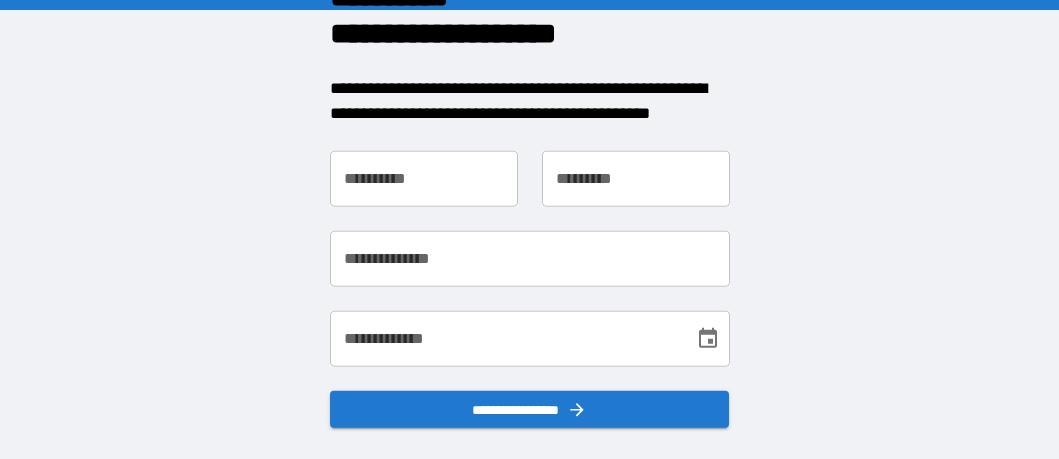 scroll, scrollTop: 0, scrollLeft: 0, axis: both 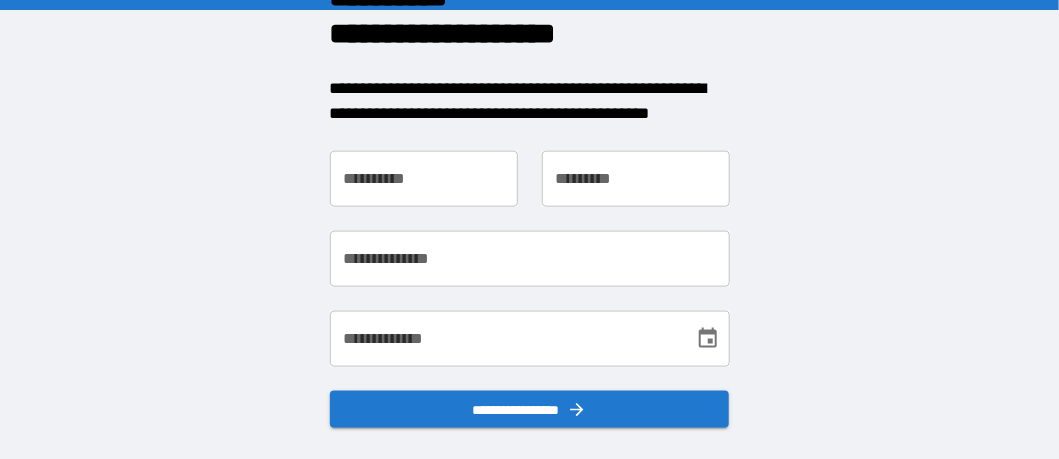 click on "**********" at bounding box center (424, 178) 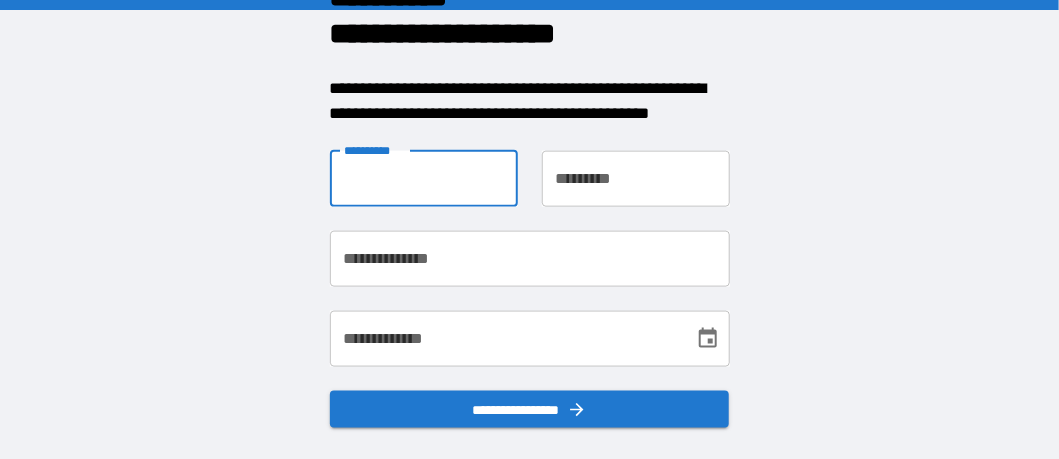 type on "*******" 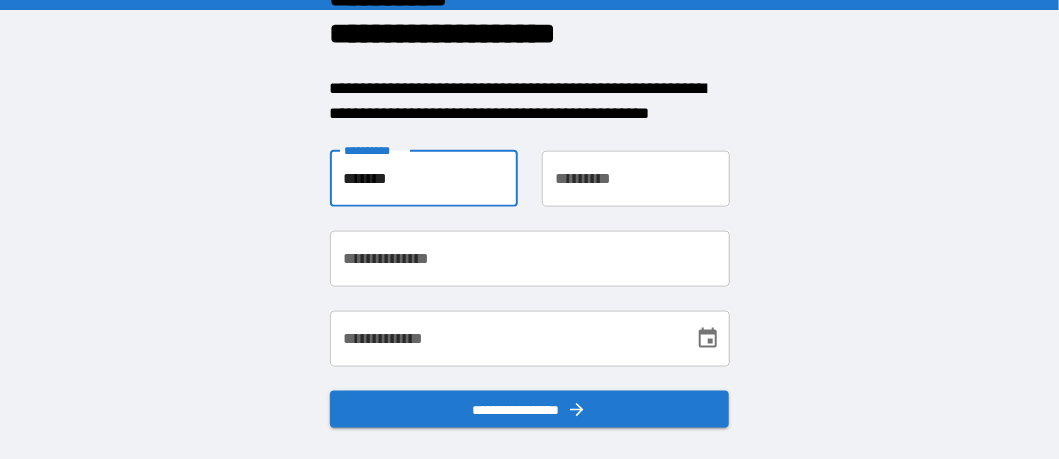 type on "*********" 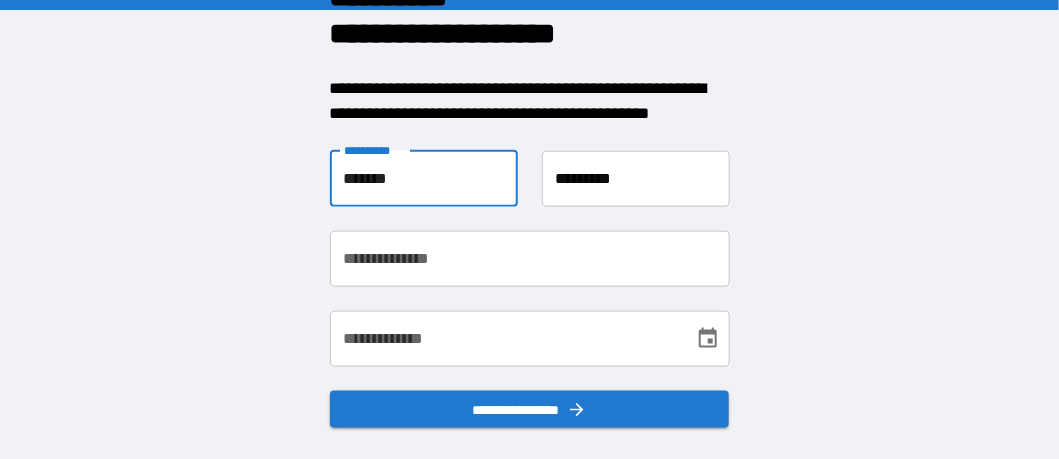 type on "**********" 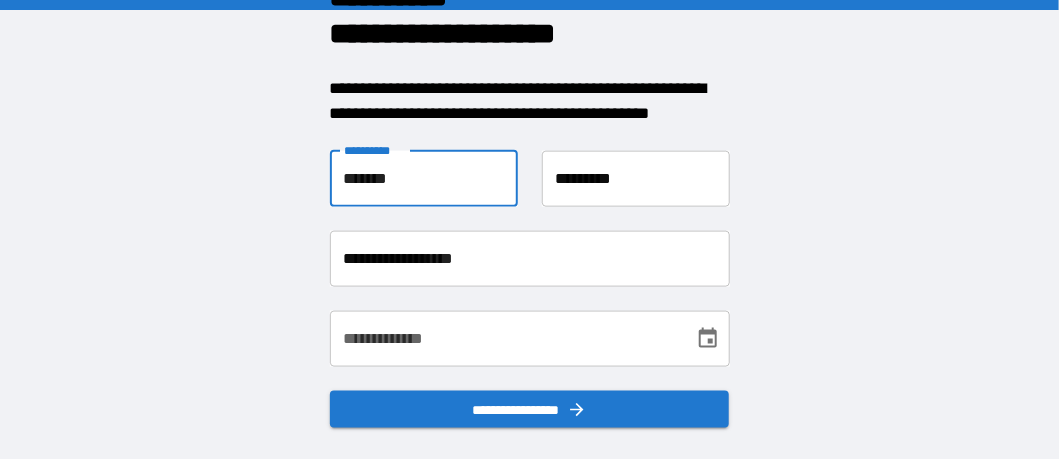 type on "**********" 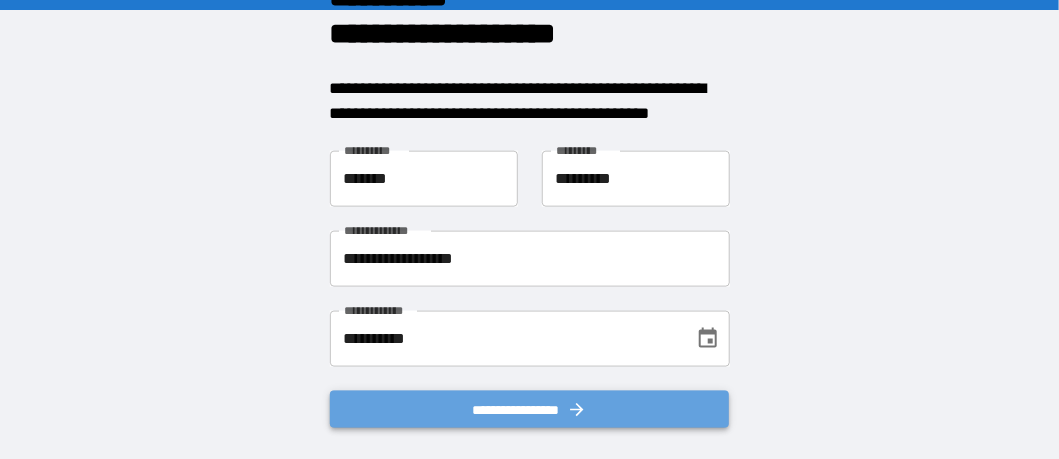 click 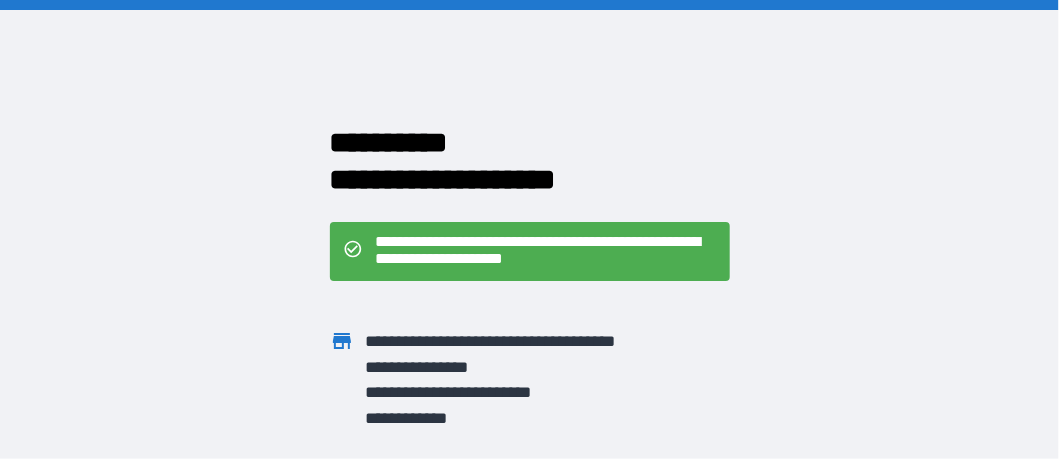 click on "**********" at bounding box center (546, 252) 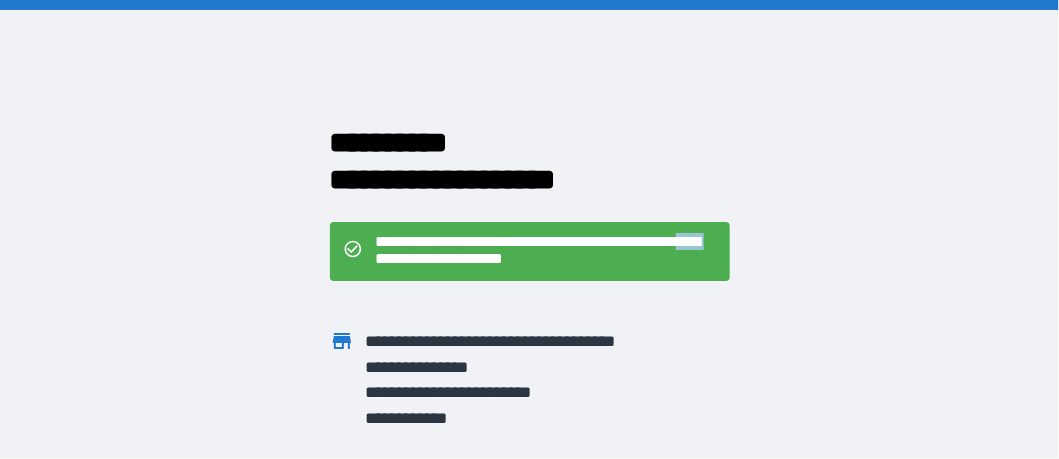 click on "**********" at bounding box center (546, 252) 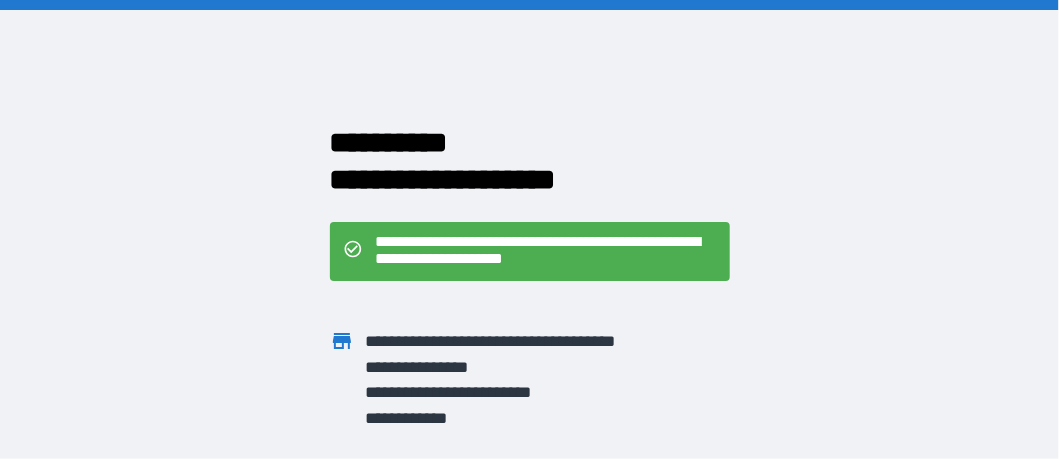 drag, startPoint x: 434, startPoint y: 258, endPoint x: 663, endPoint y: 253, distance: 229.05458 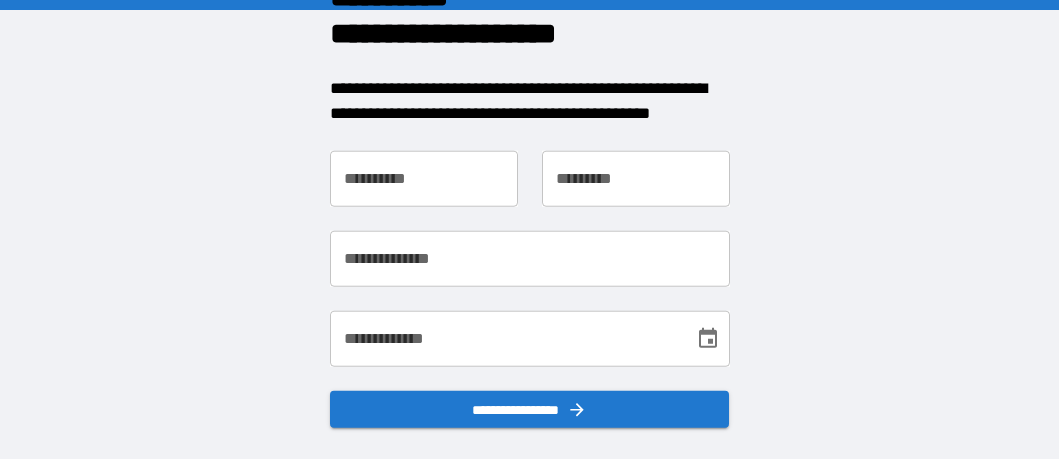 scroll, scrollTop: 0, scrollLeft: 0, axis: both 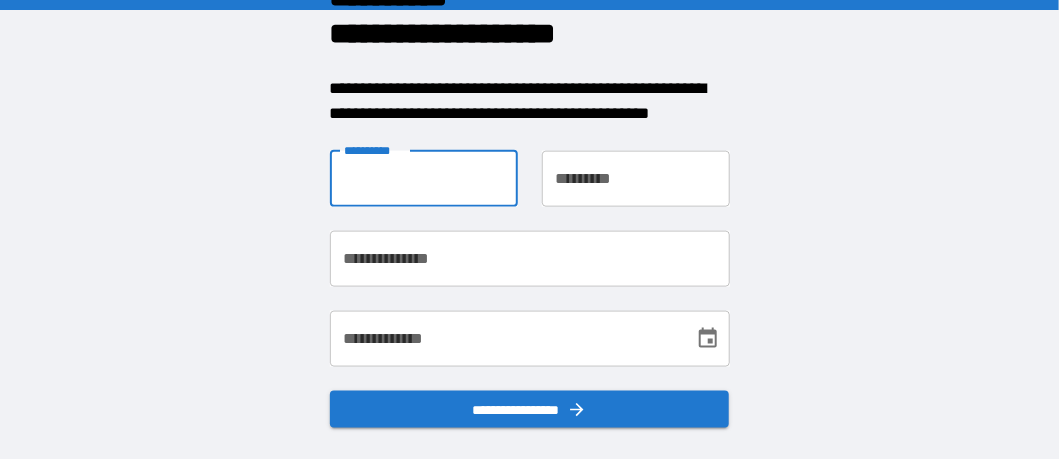 click on "**********" at bounding box center (424, 178) 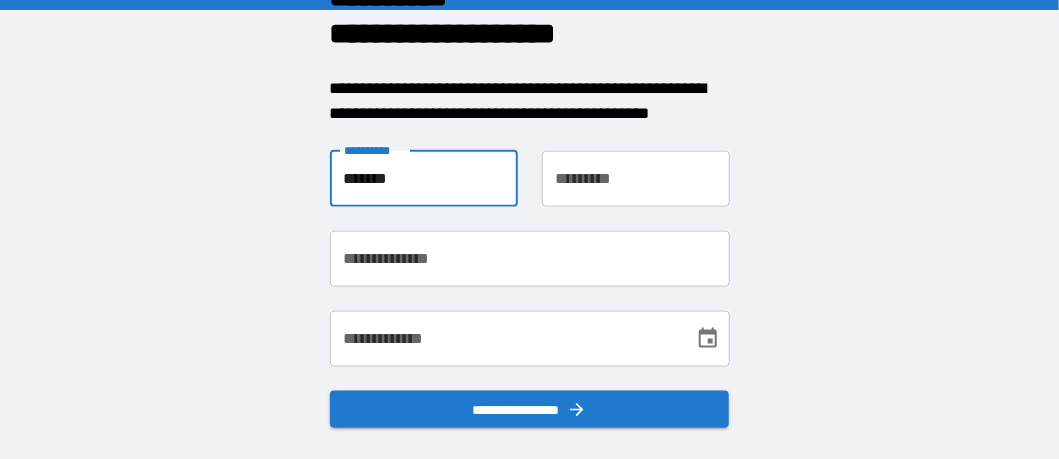 type on "*********" 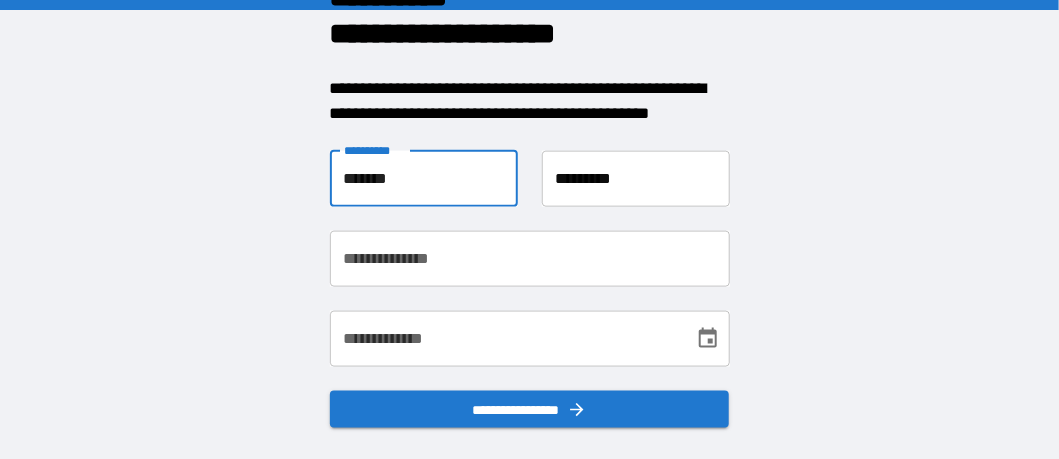 type on "**********" 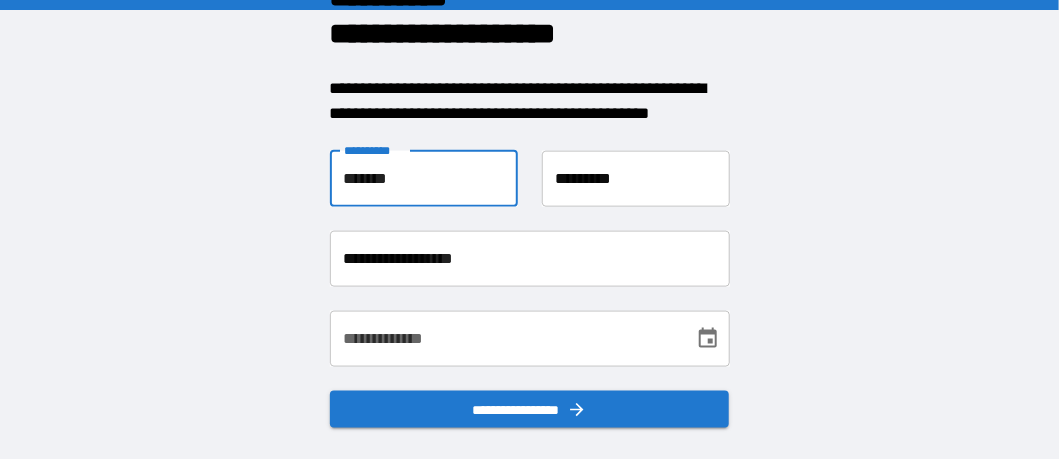 type on "**********" 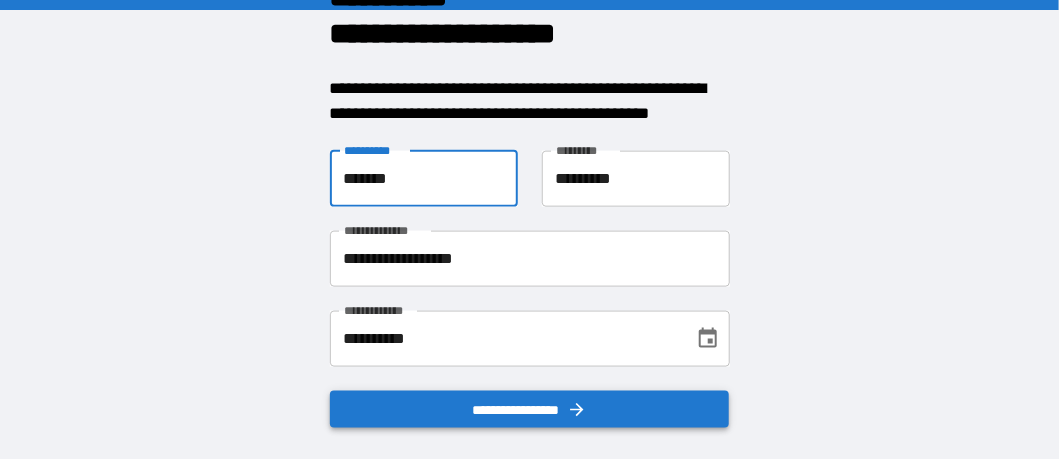 click on "**********" at bounding box center [530, 408] 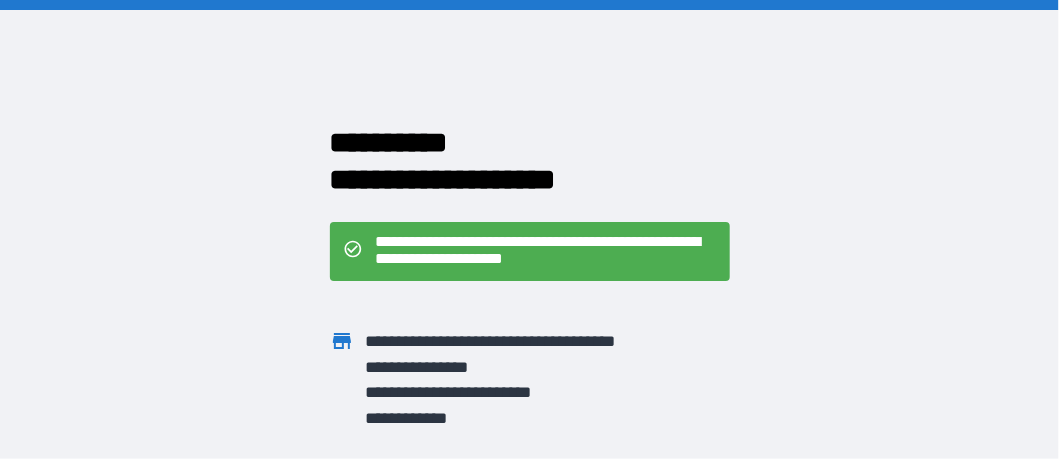 click on "**********" at bounding box center (546, 252) 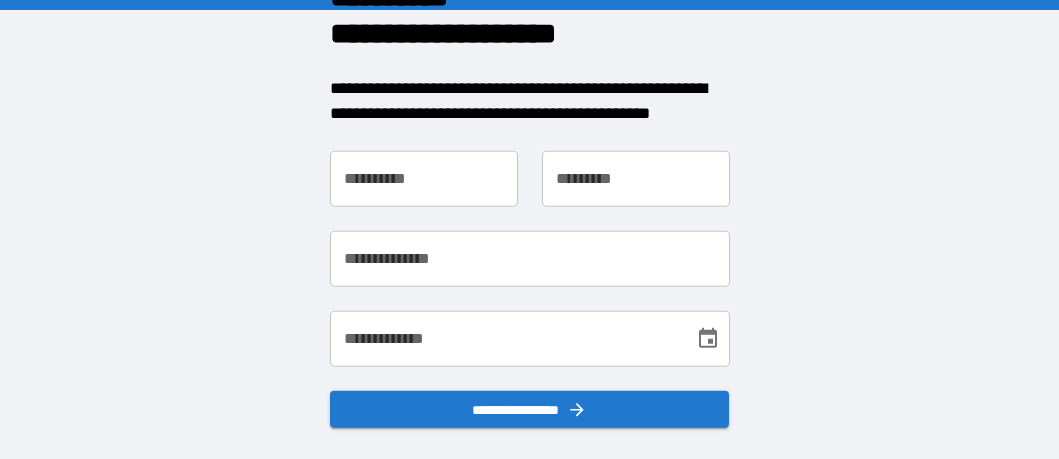 scroll, scrollTop: 0, scrollLeft: 0, axis: both 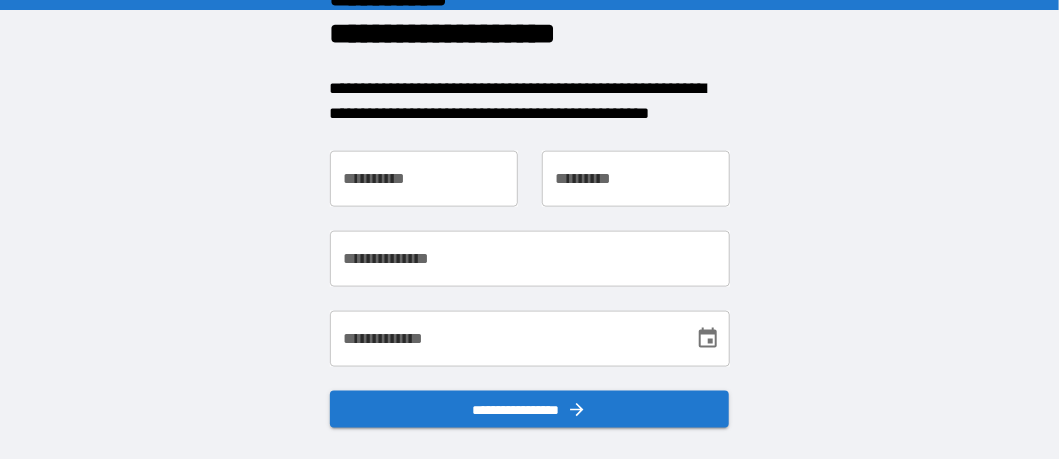 click on "**********" at bounding box center (424, 178) 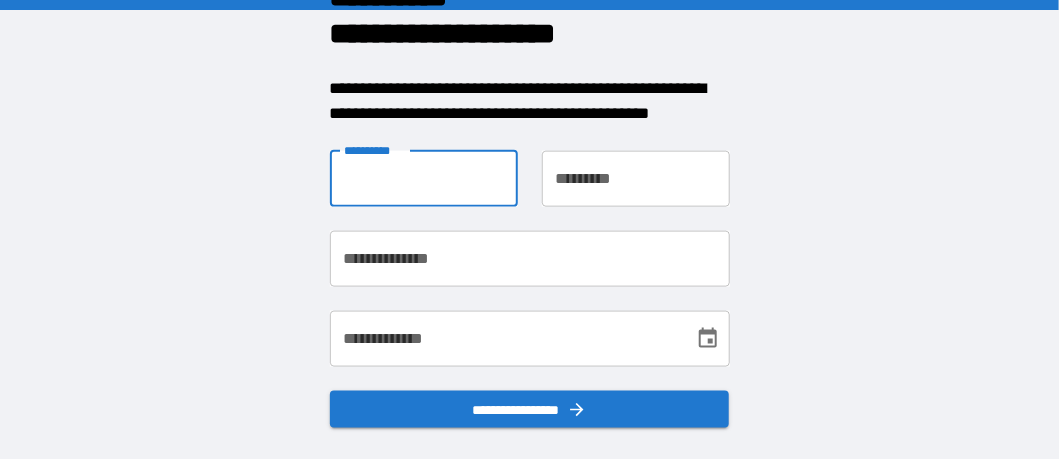 type on "*******" 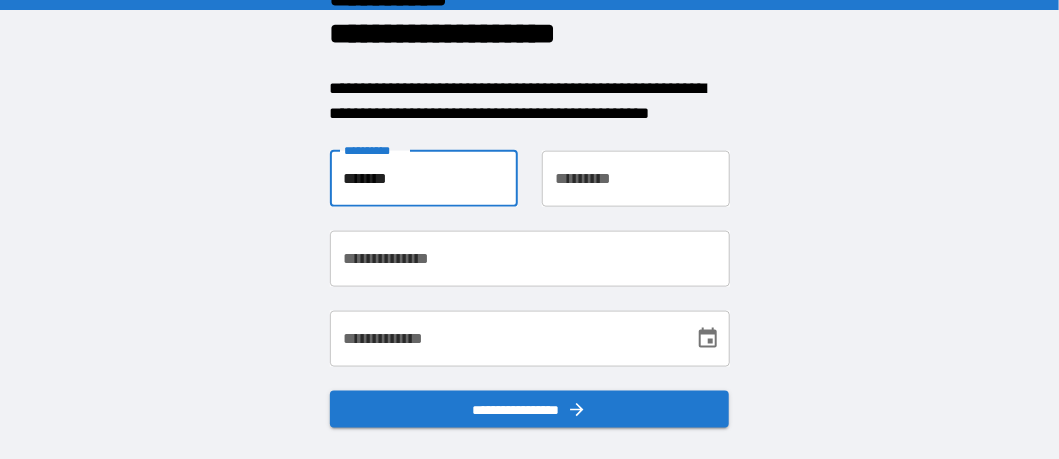 type on "*********" 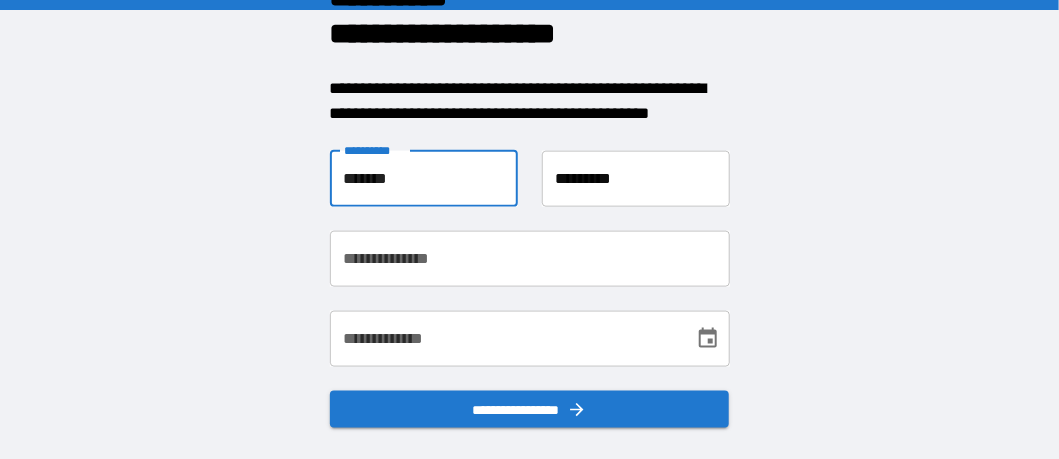 type on "**********" 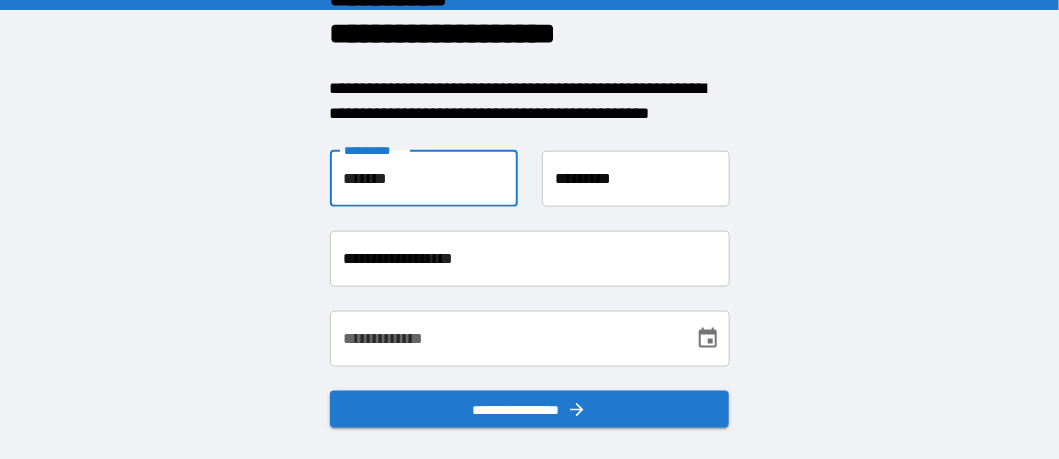 type on "**********" 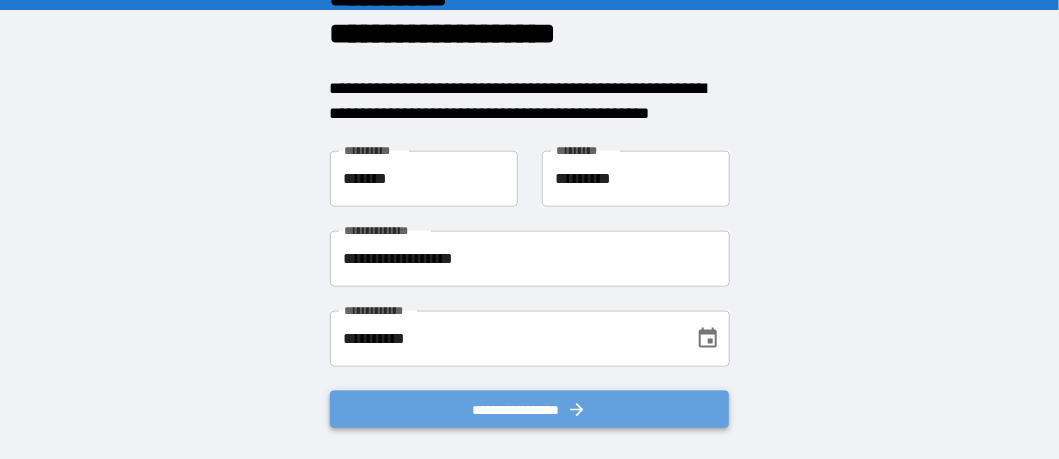 click on "**********" at bounding box center [530, 408] 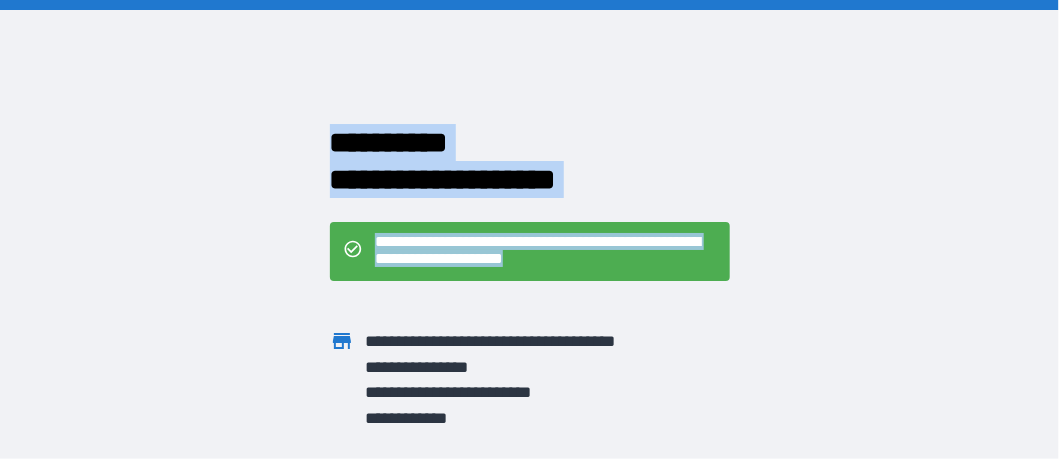 drag, startPoint x: 718, startPoint y: 268, endPoint x: 731, endPoint y: 278, distance: 16.40122 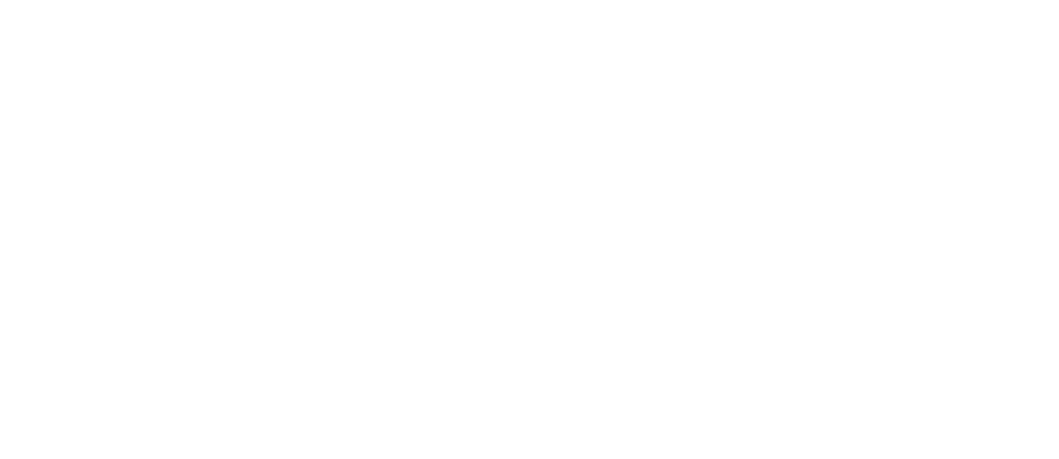 scroll, scrollTop: 0, scrollLeft: 0, axis: both 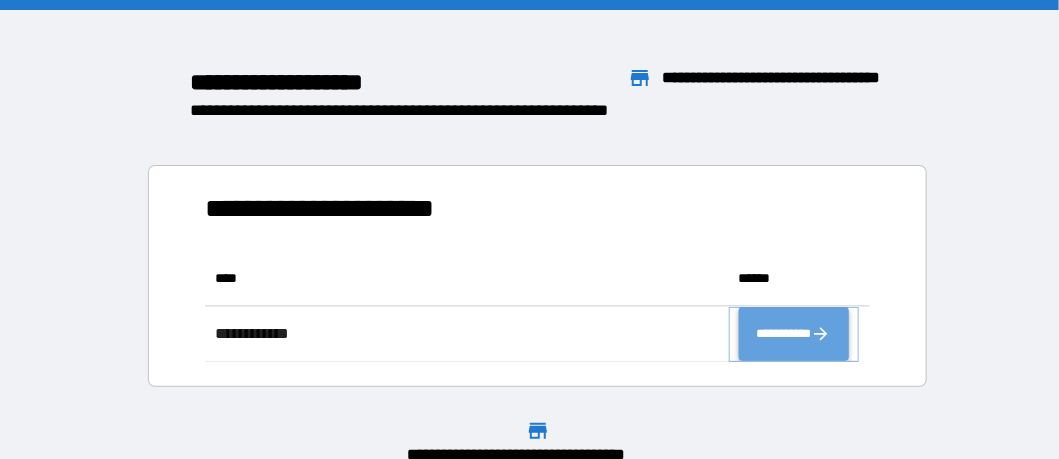 click on "**********" at bounding box center [794, 333] 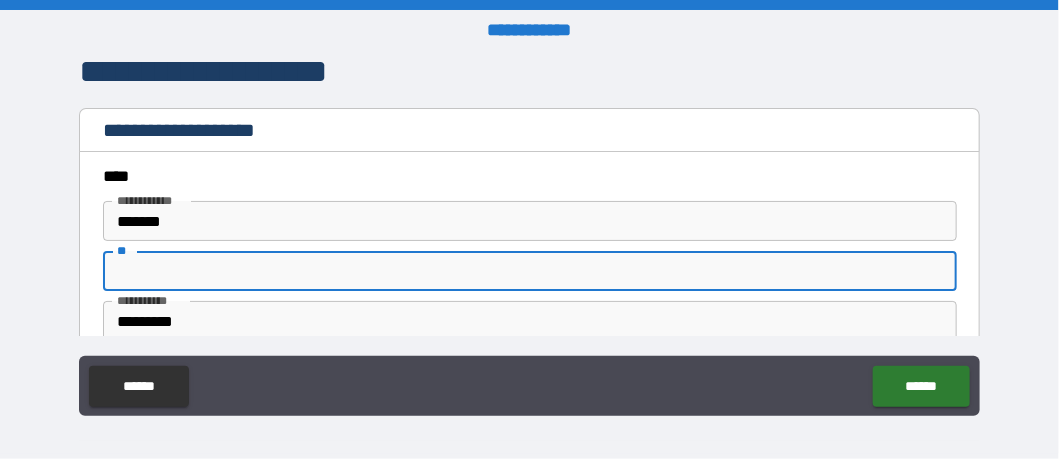 drag, startPoint x: 114, startPoint y: 266, endPoint x: 170, endPoint y: 279, distance: 57.48913 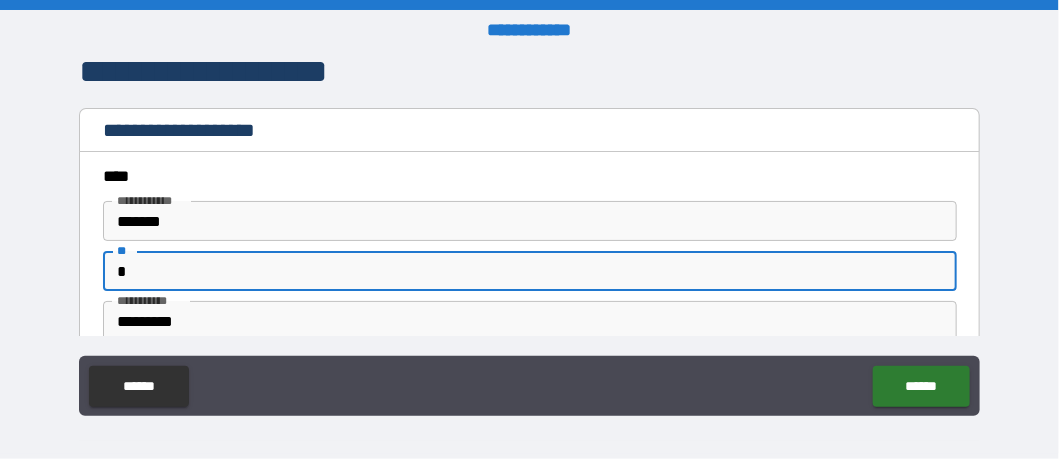 type on "*" 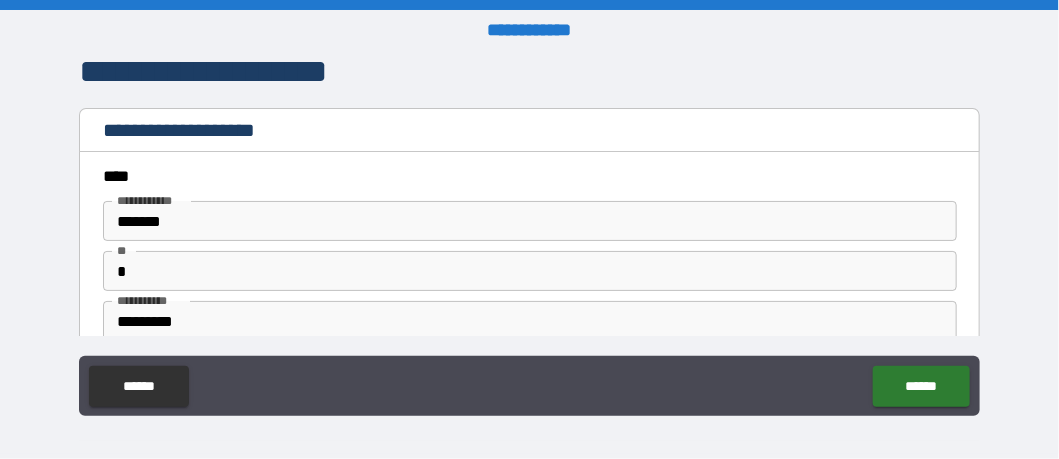 click on "**********" at bounding box center (529, 232) 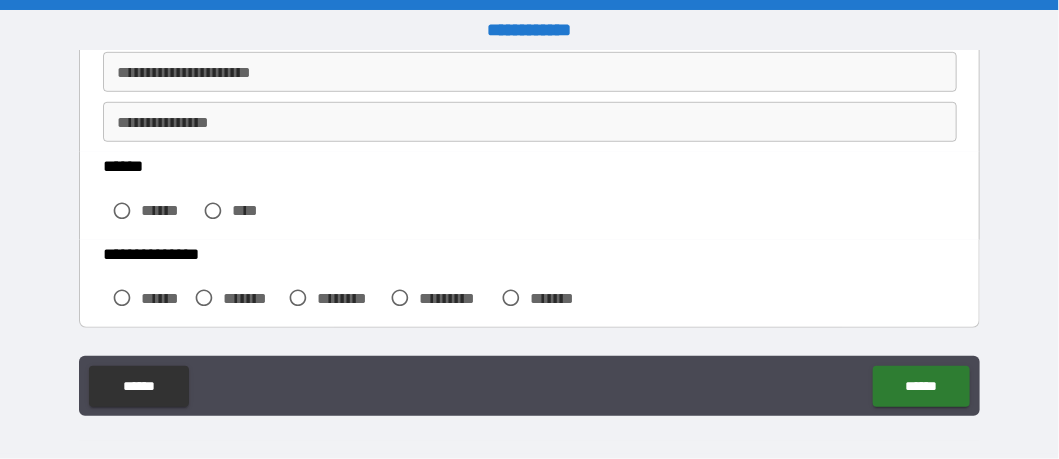 scroll, scrollTop: 516, scrollLeft: 0, axis: vertical 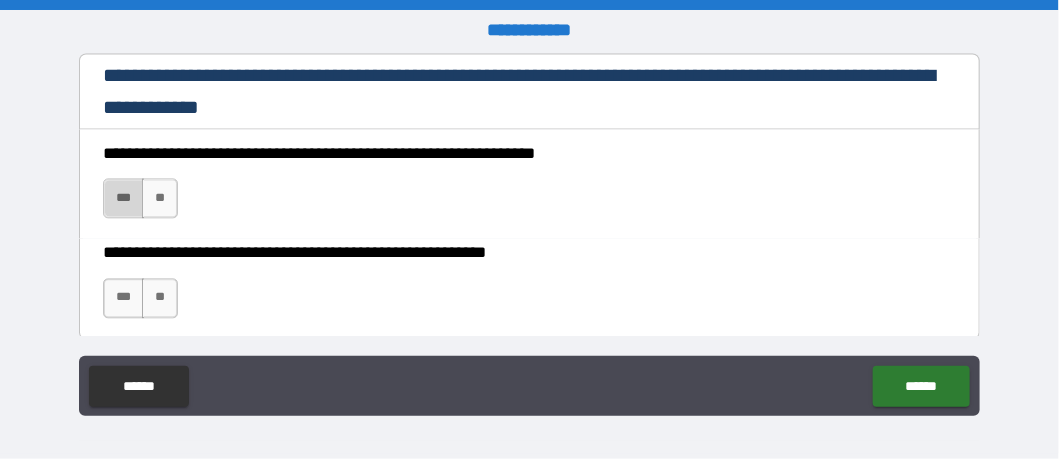 click on "***" at bounding box center (123, 198) 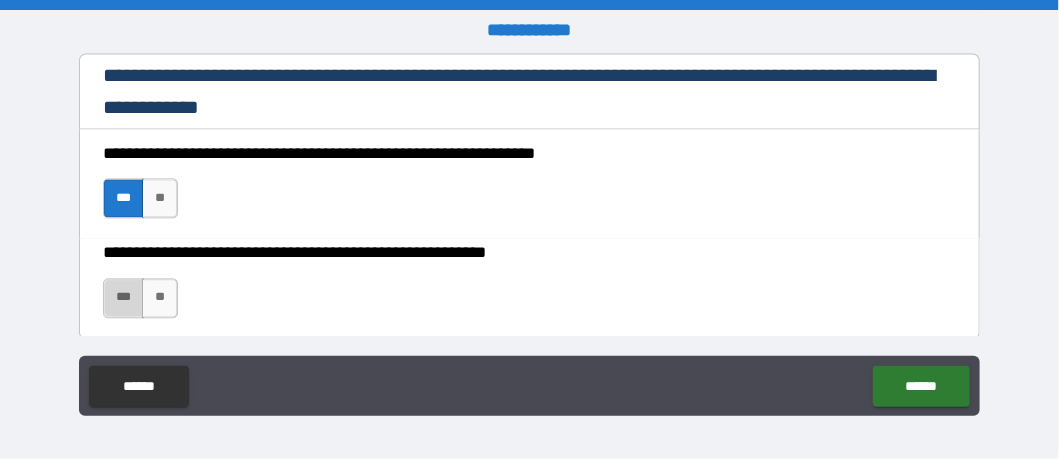click on "***" at bounding box center (123, 298) 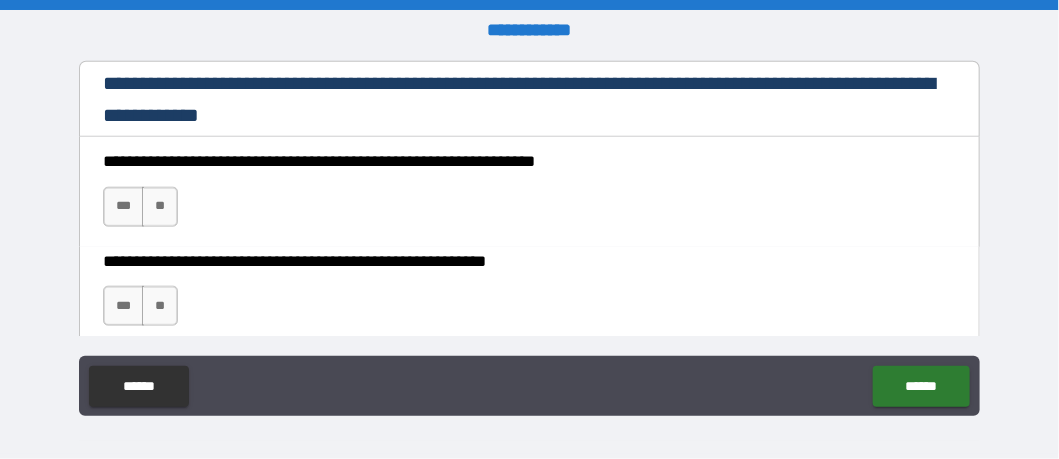 scroll, scrollTop: 3031, scrollLeft: 0, axis: vertical 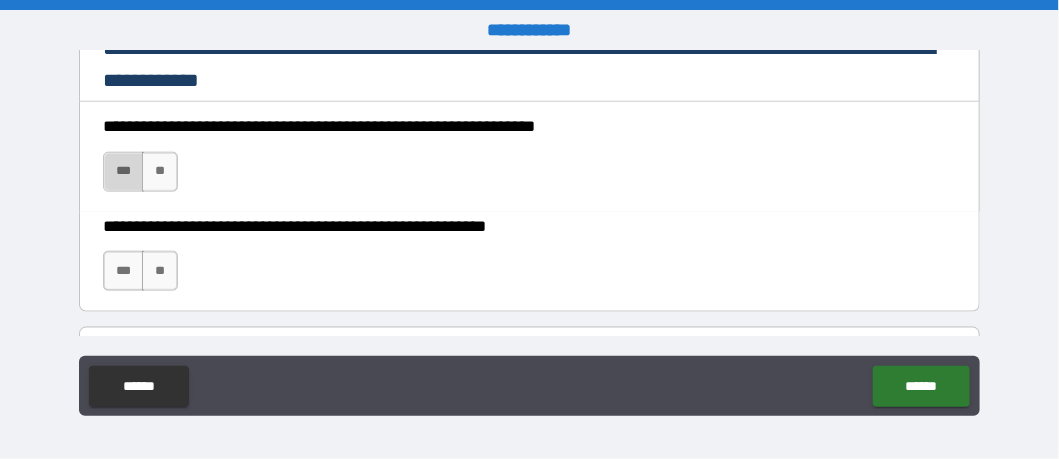 click on "***" at bounding box center (123, 172) 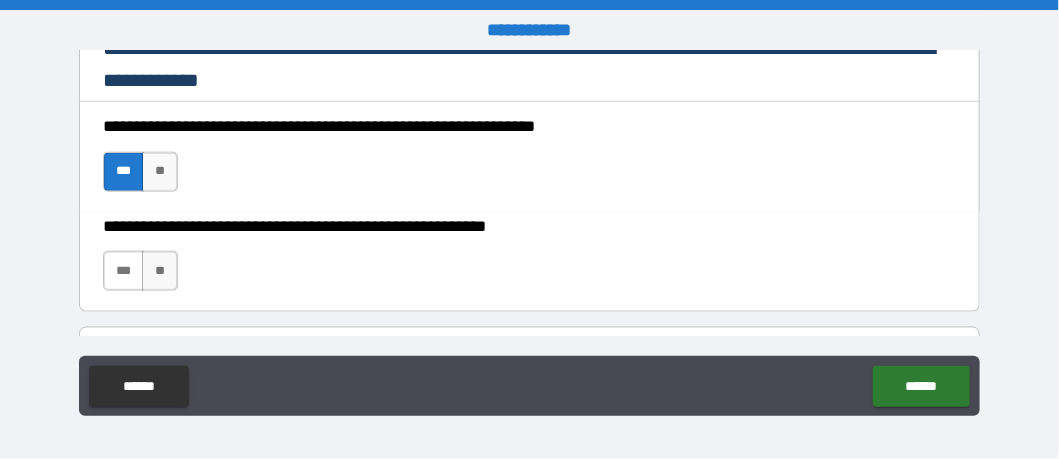 click on "***" at bounding box center (123, 271) 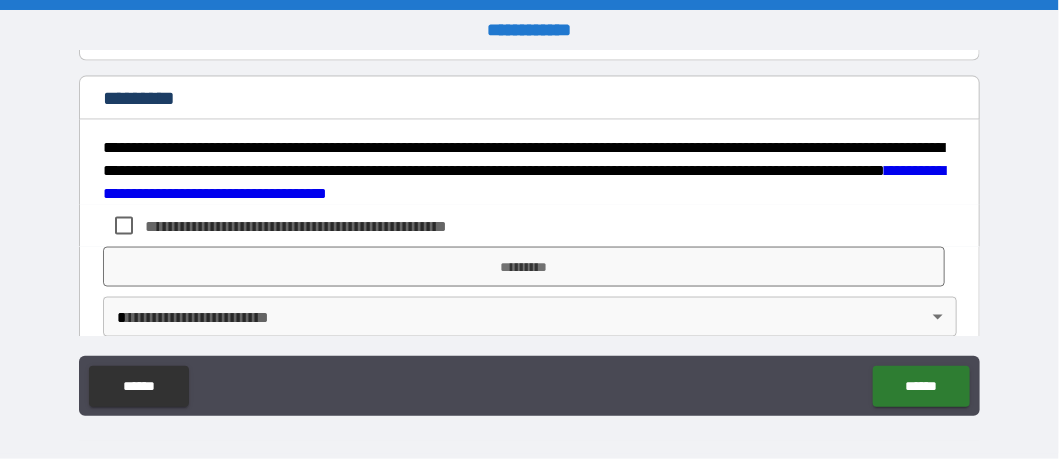 scroll, scrollTop: 3303, scrollLeft: 0, axis: vertical 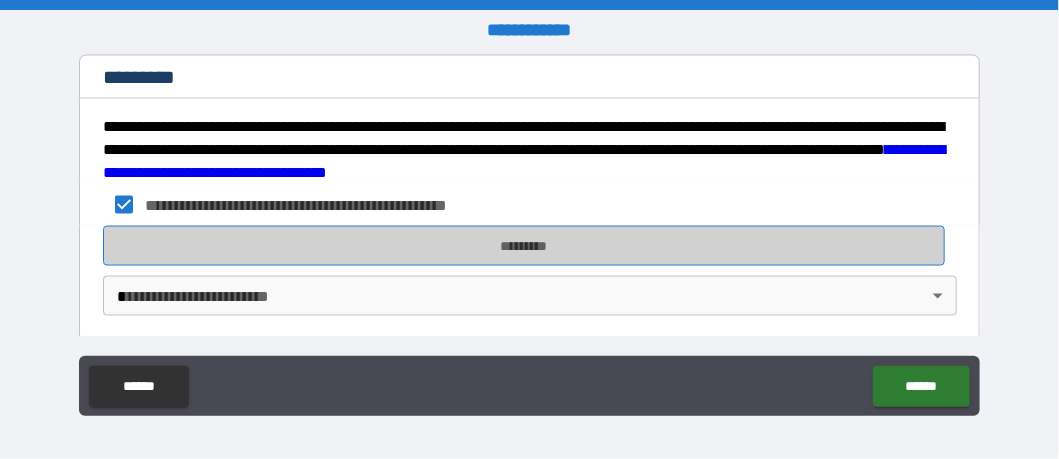 click on "*********" at bounding box center [524, 246] 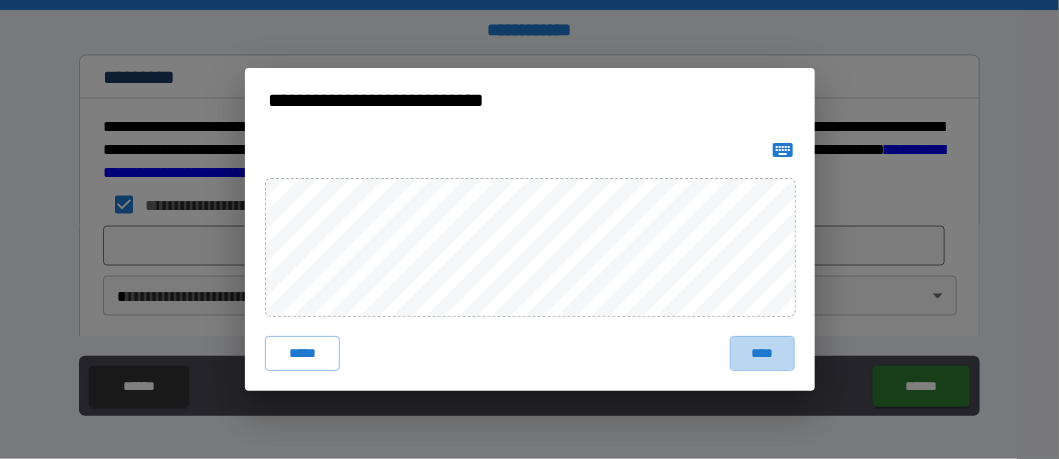 drag, startPoint x: 755, startPoint y: 348, endPoint x: 762, endPoint y: 358, distance: 12.206555 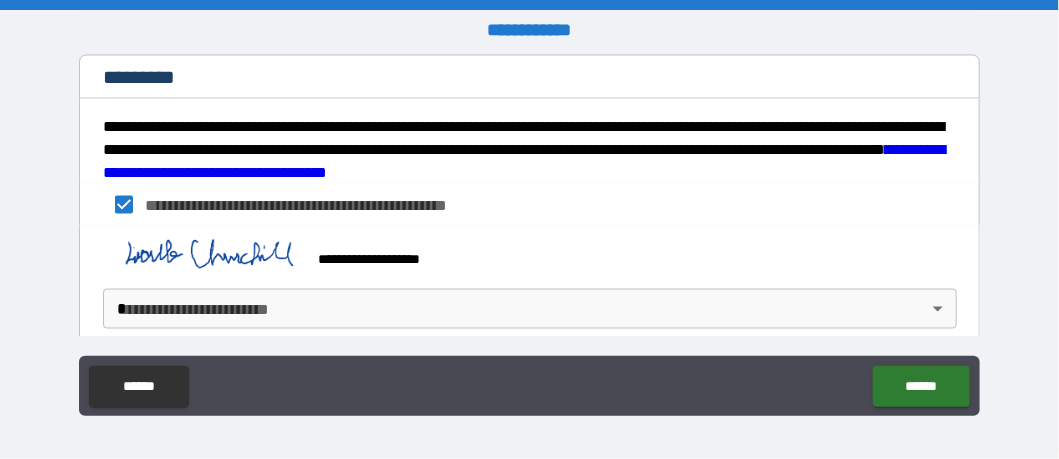 click on "**********" at bounding box center [529, 229] 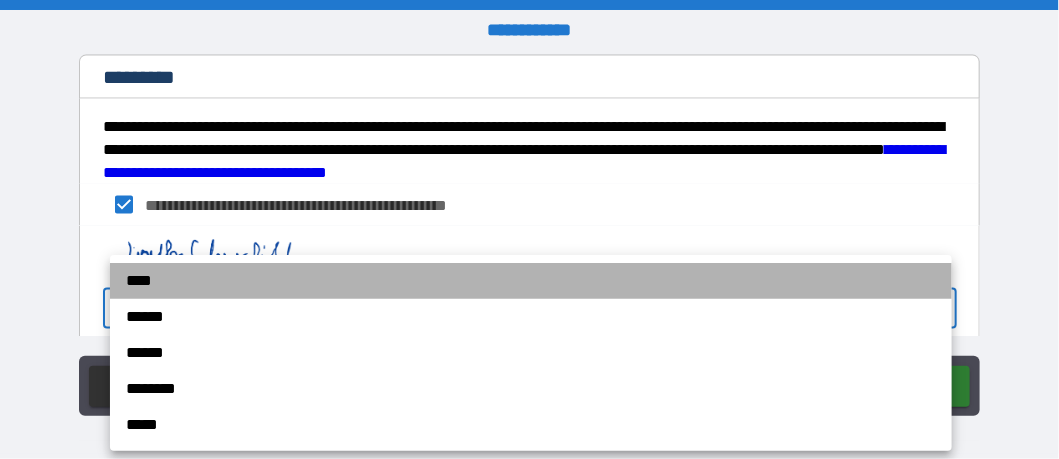 click on "****" at bounding box center (531, 281) 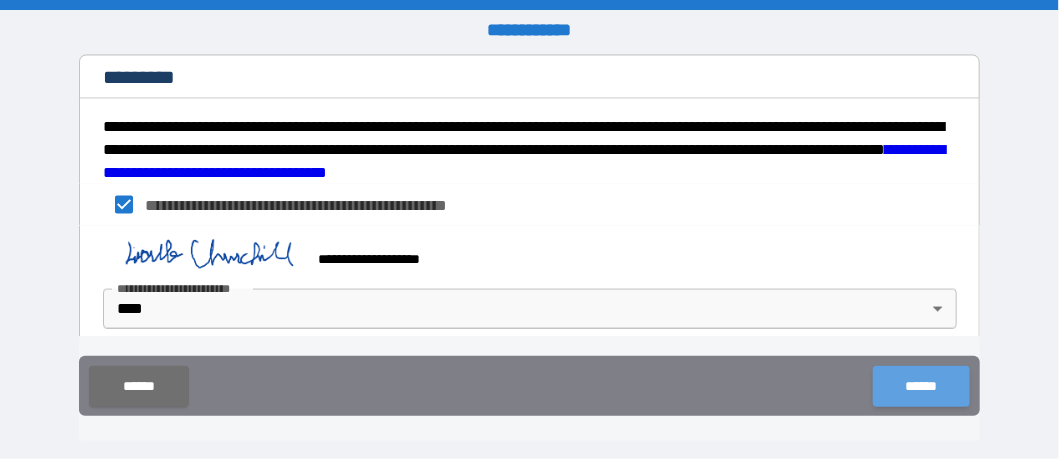 click on "******" at bounding box center (921, 386) 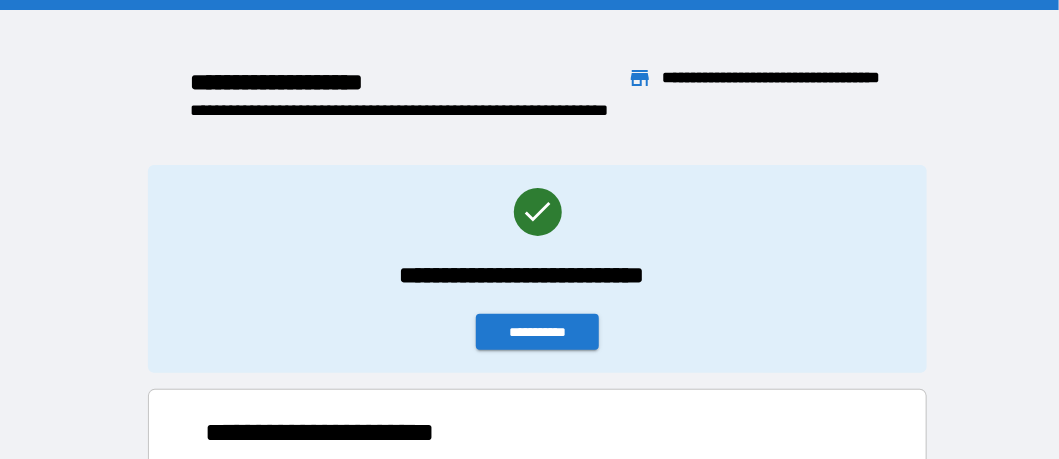 scroll, scrollTop: 16, scrollLeft: 15, axis: both 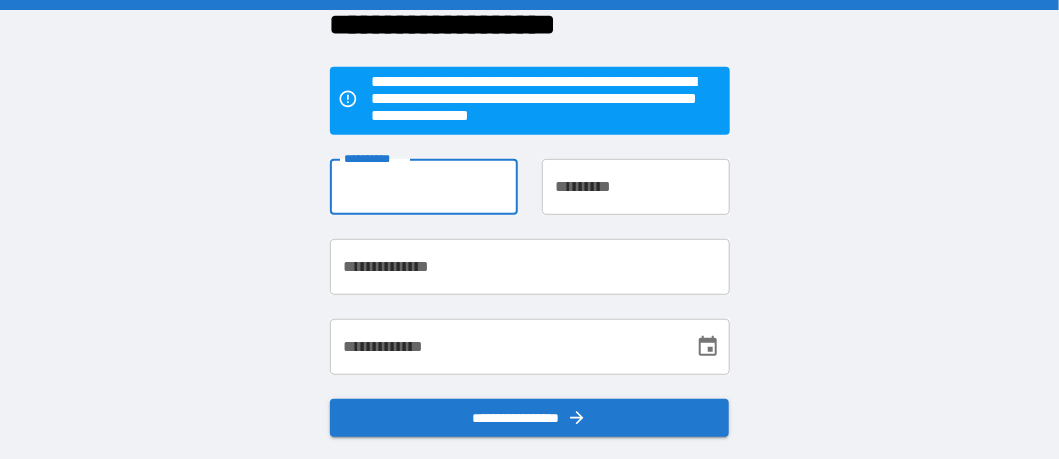 click on "**********" at bounding box center [424, 187] 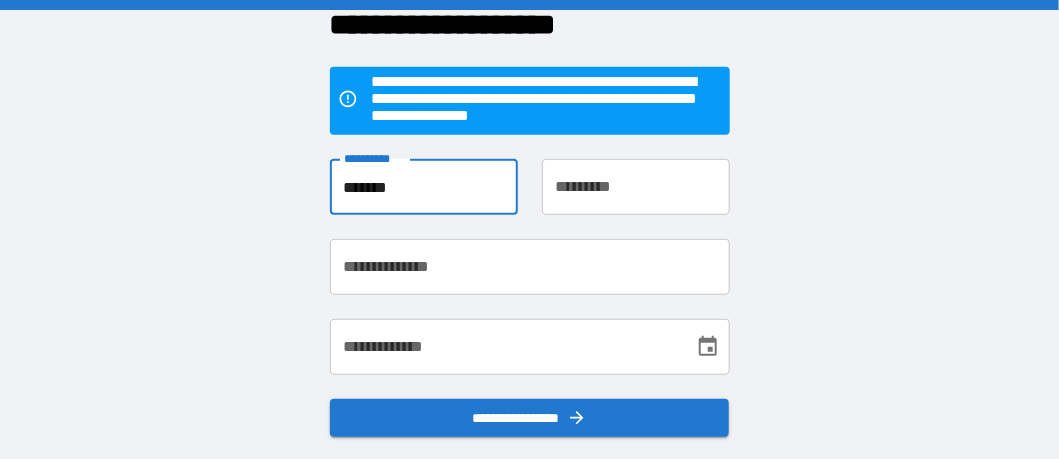 type on "*********" 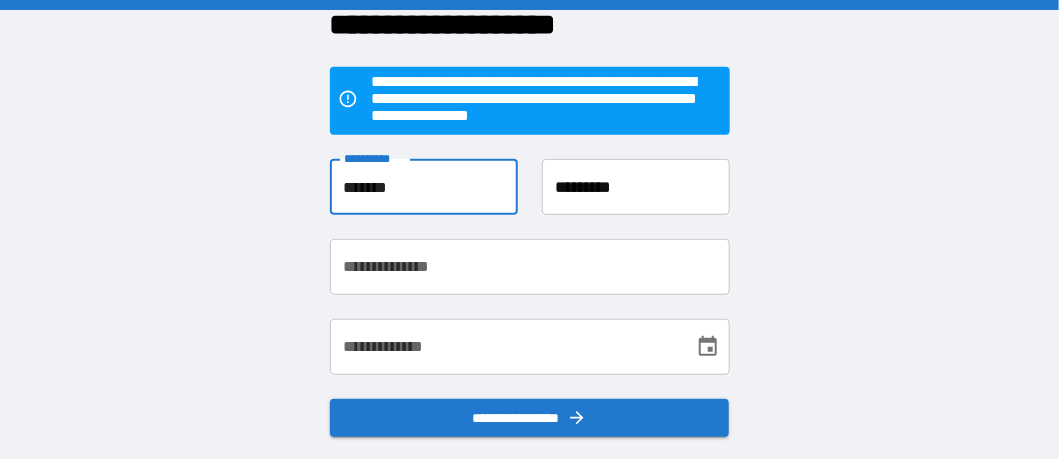 type on "**********" 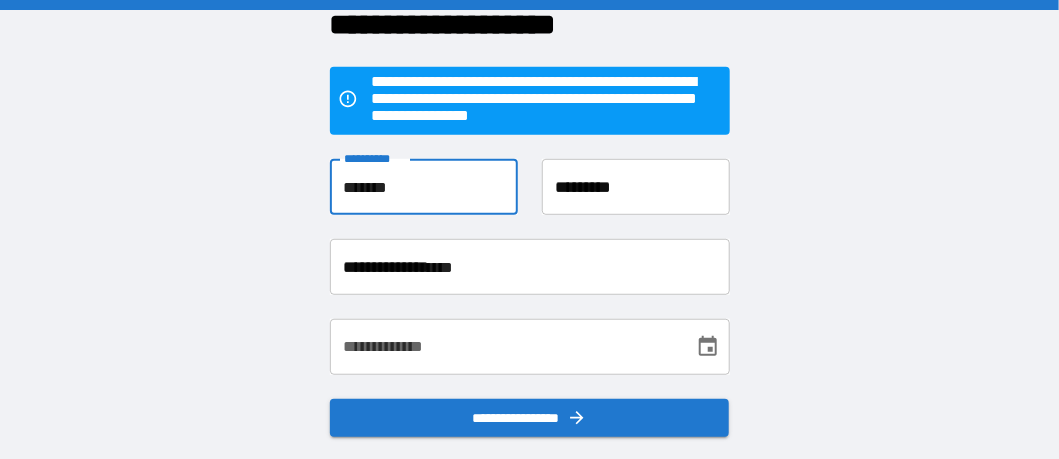 type on "**********" 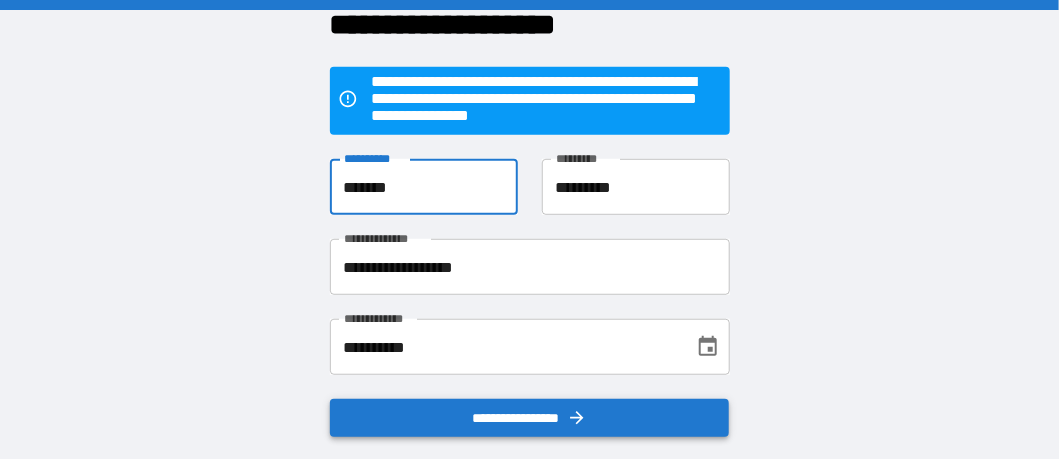 click on "**********" at bounding box center [530, 417] 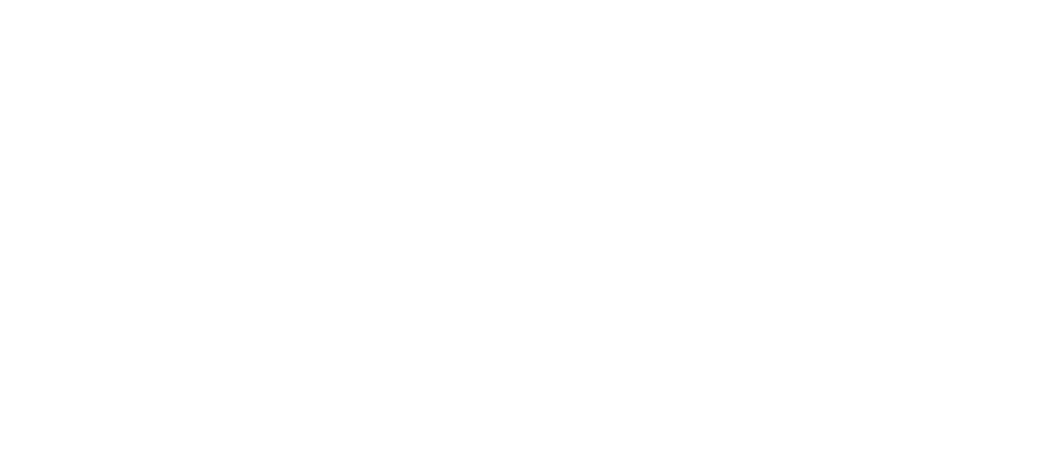 scroll, scrollTop: 0, scrollLeft: 0, axis: both 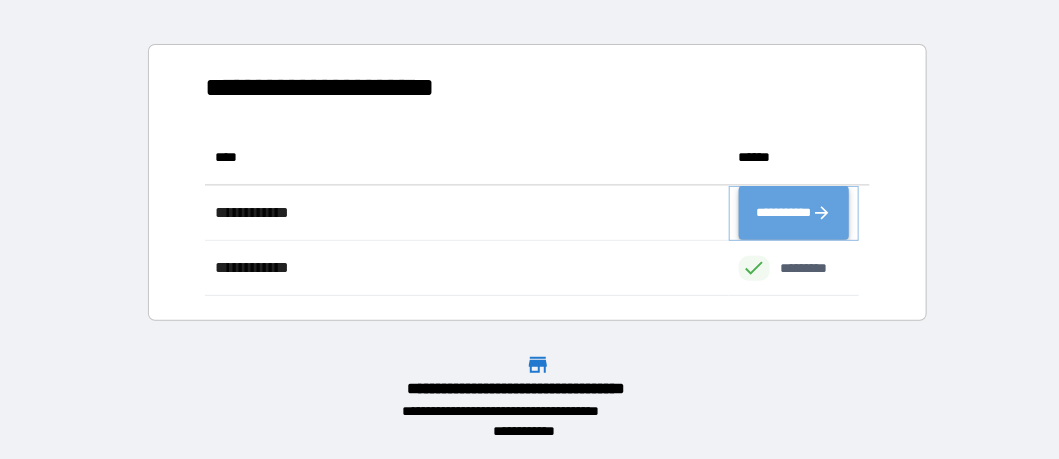 click on "**********" at bounding box center (794, 212) 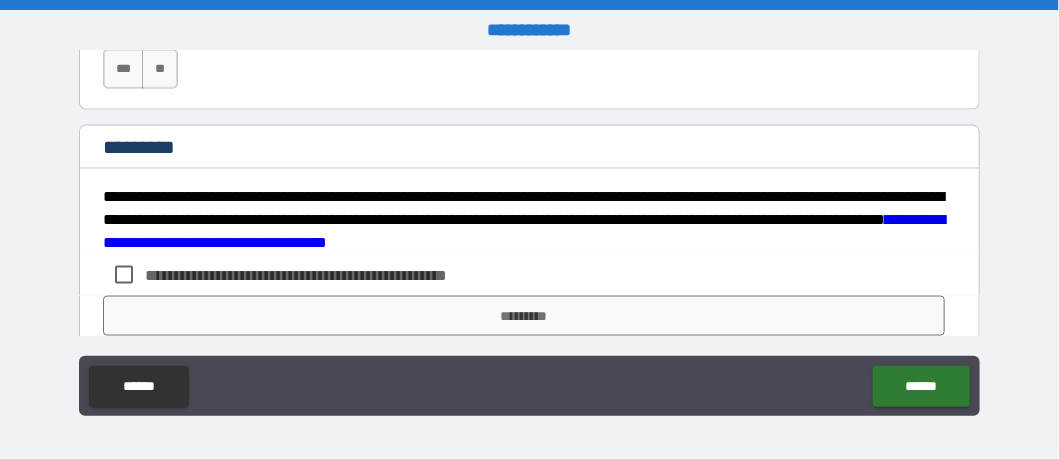 scroll, scrollTop: 3303, scrollLeft: 0, axis: vertical 